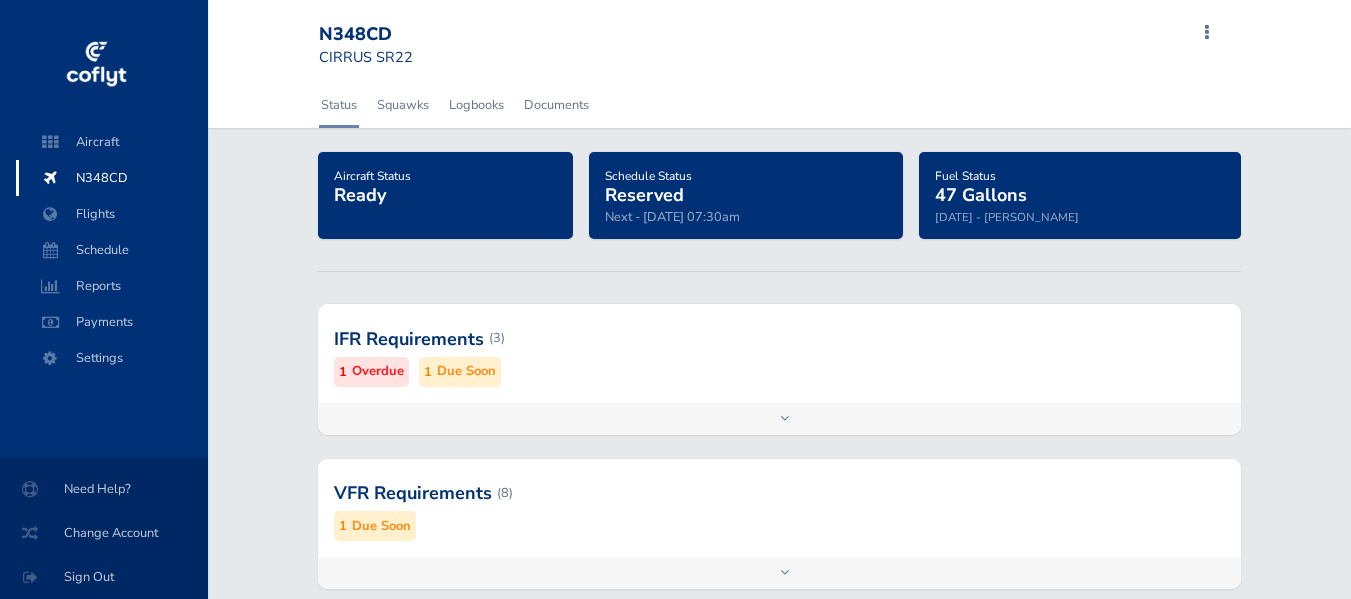 scroll, scrollTop: 0, scrollLeft: 0, axis: both 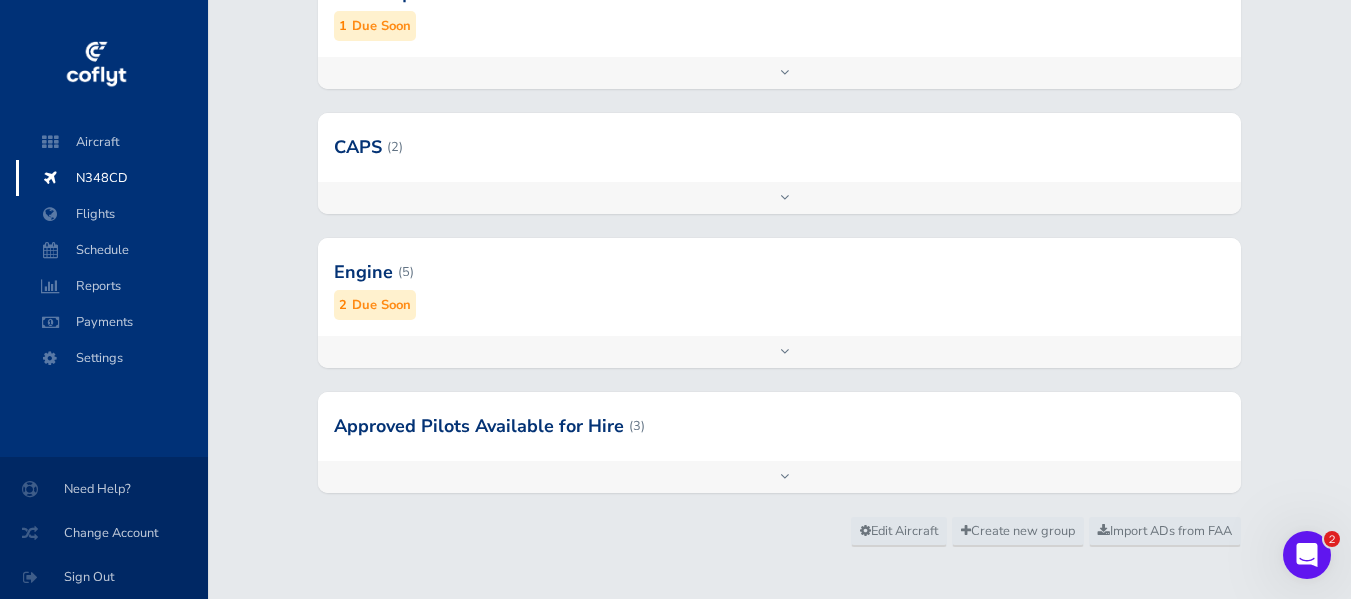 click on "Due Soon" at bounding box center [381, 305] 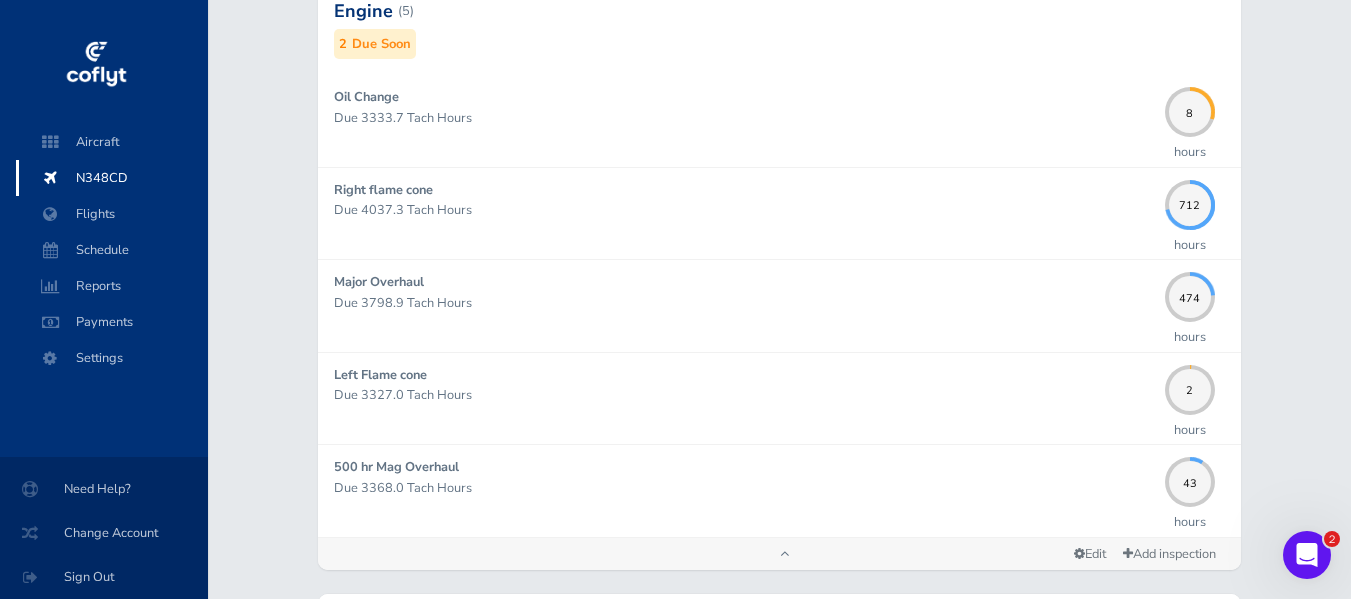 scroll, scrollTop: 800, scrollLeft: 0, axis: vertical 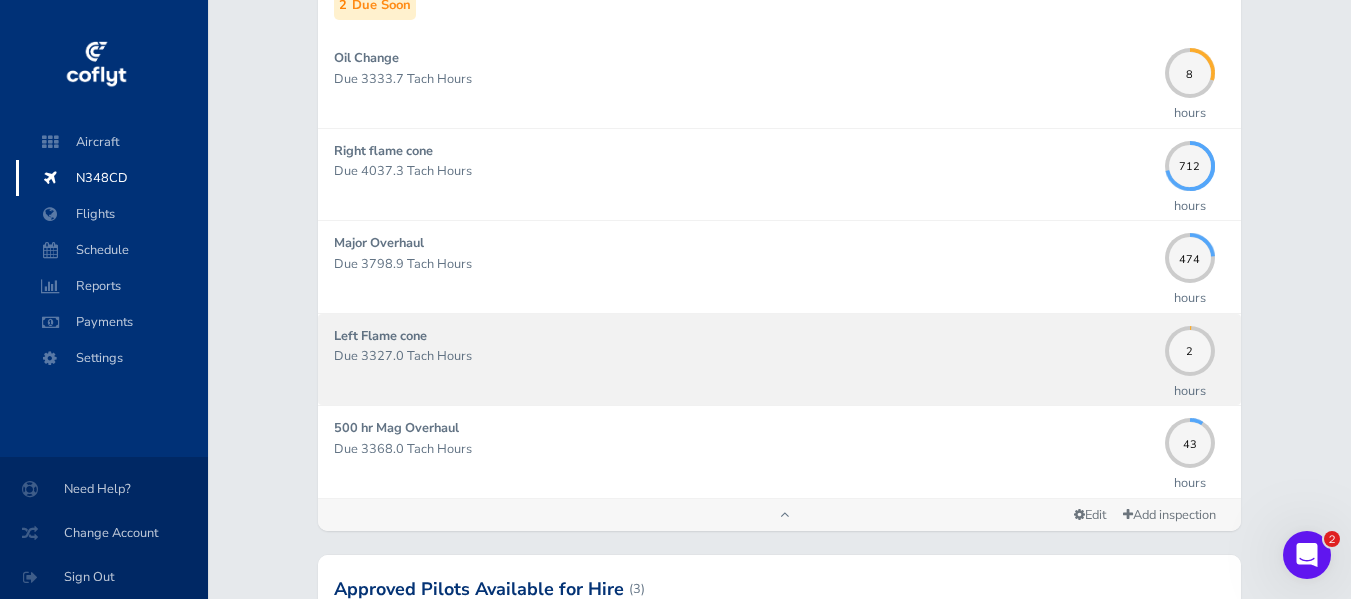 click on "Left Flame cone" at bounding box center (380, 336) 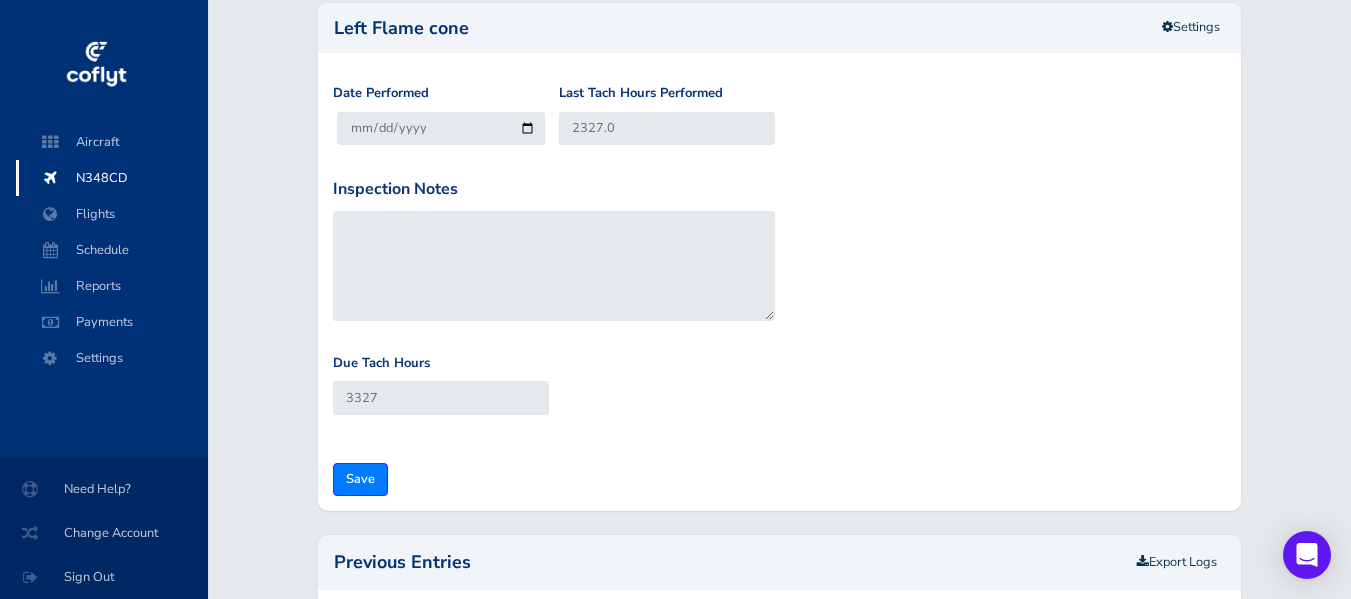scroll, scrollTop: 0, scrollLeft: 0, axis: both 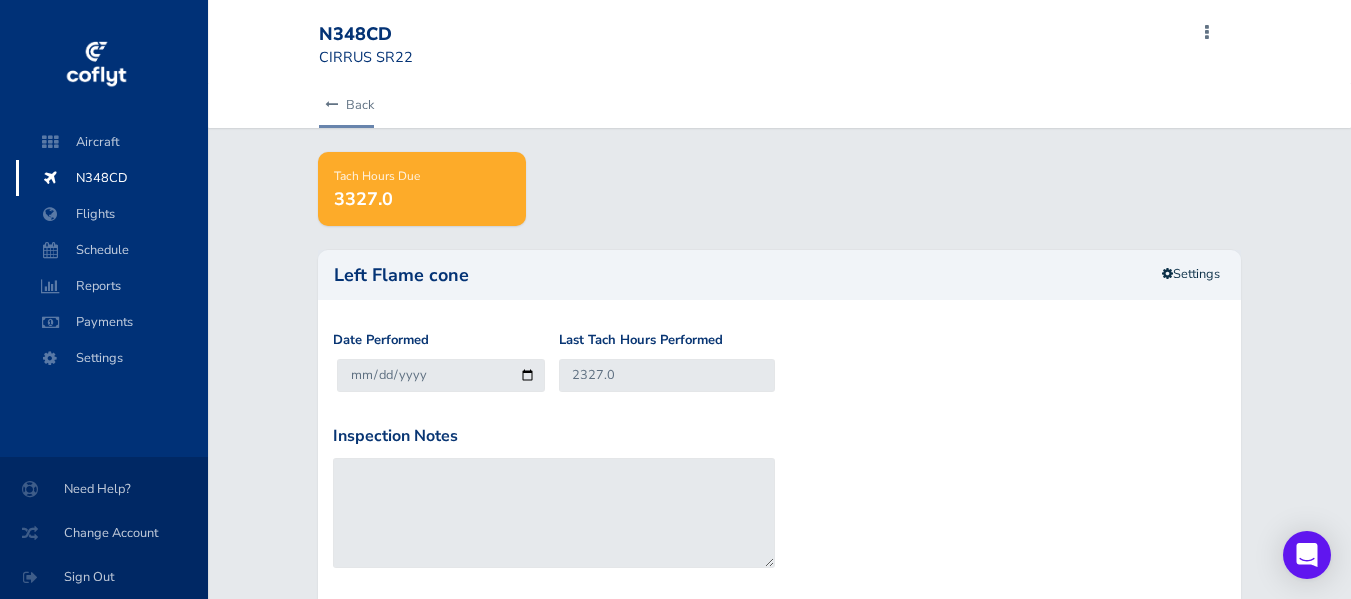 click on "Back" at bounding box center [346, 105] 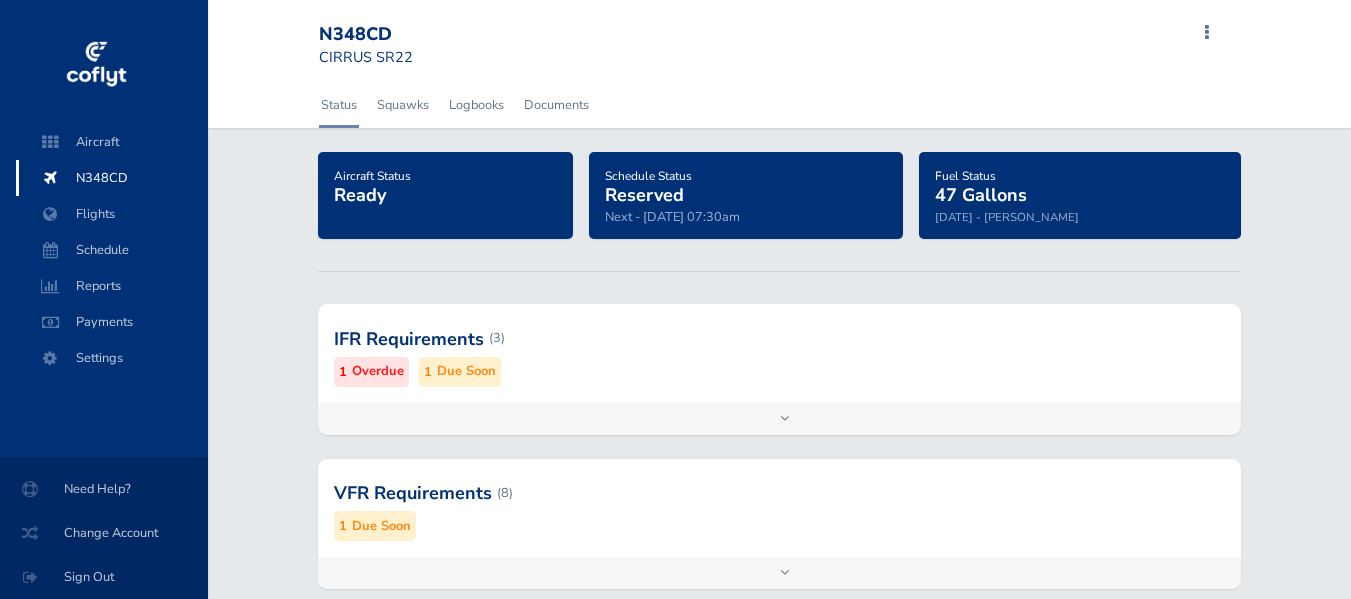 scroll, scrollTop: 0, scrollLeft: 0, axis: both 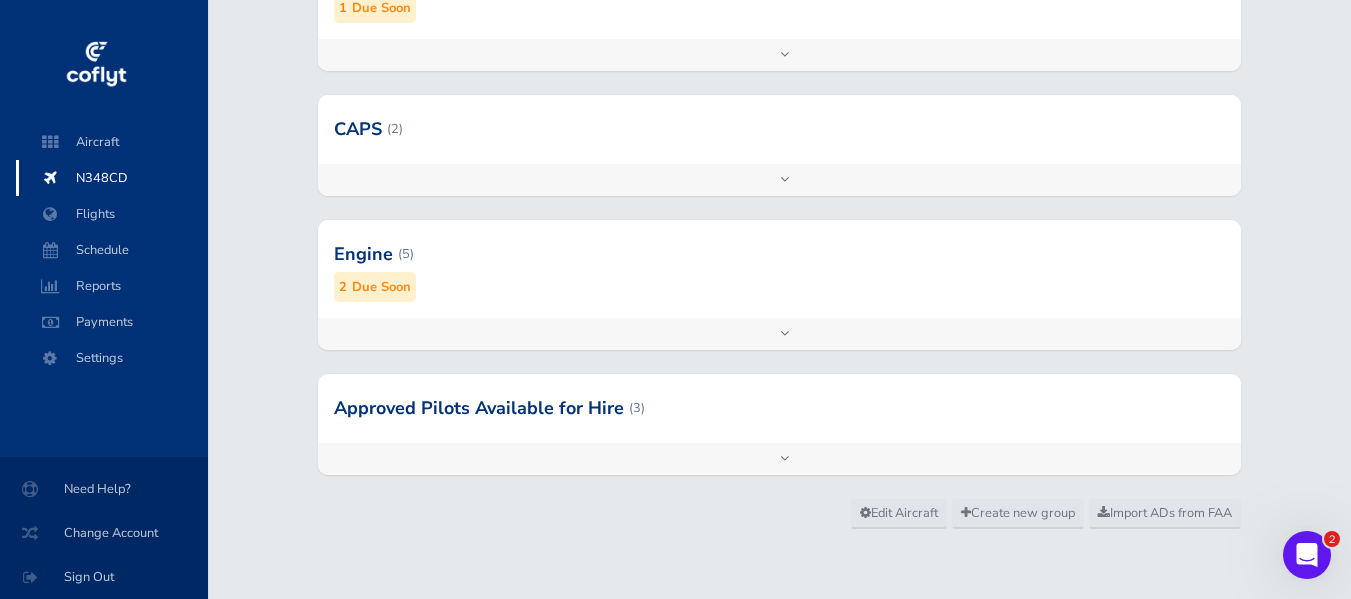 click on "Due Soon" at bounding box center (381, 287) 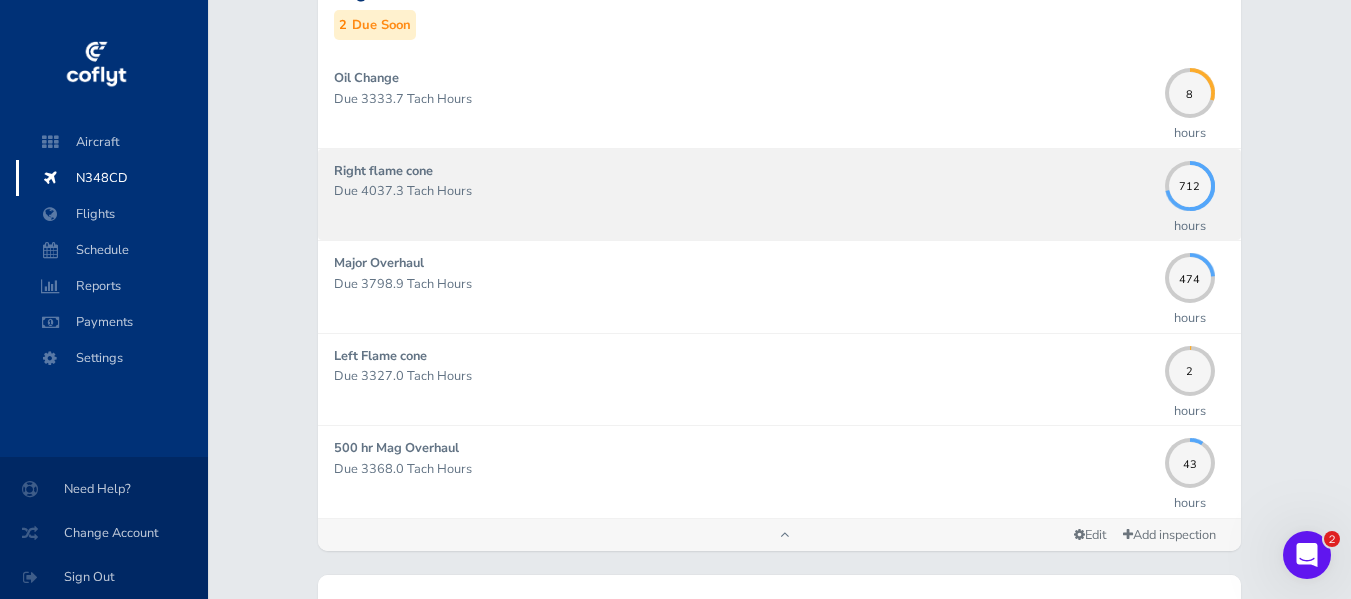 scroll, scrollTop: 880, scrollLeft: 0, axis: vertical 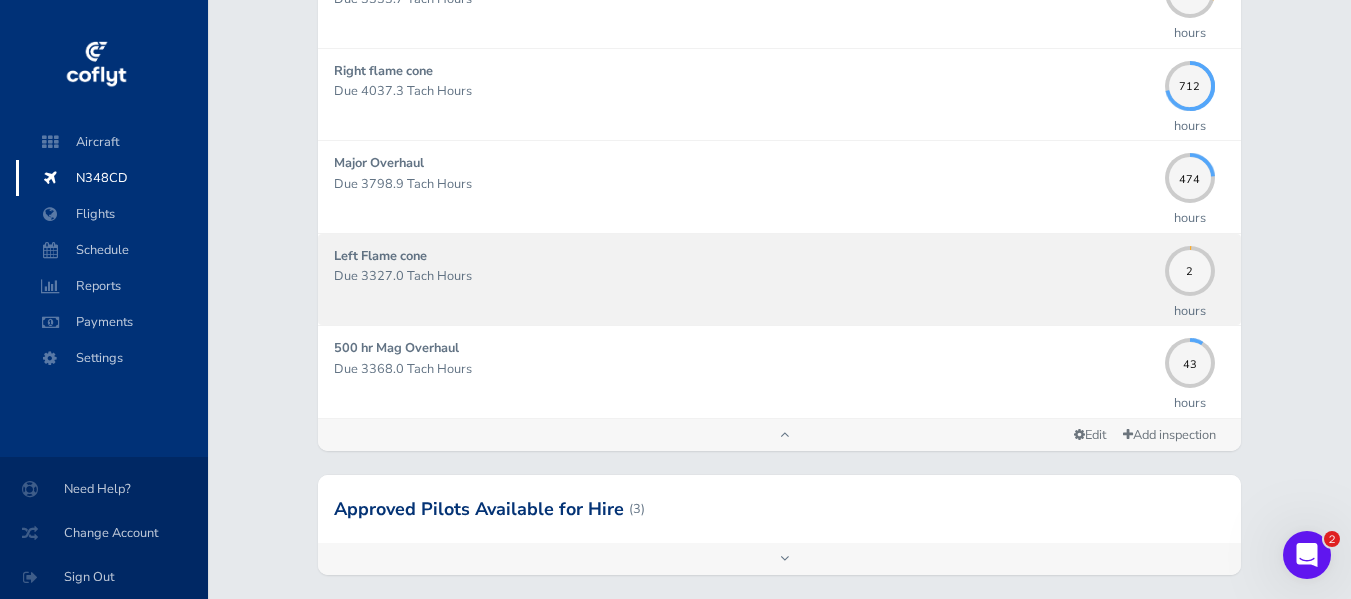 click on "Due 3327.0 Tach Hours" at bounding box center (744, 276) 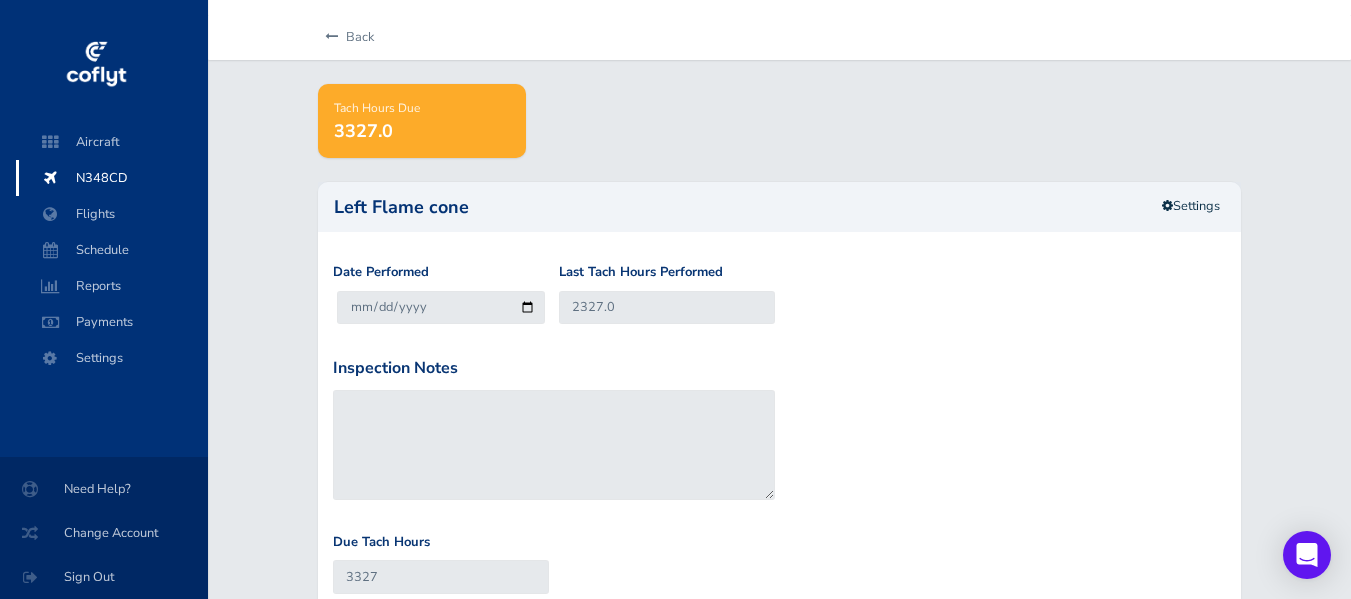 scroll, scrollTop: 0, scrollLeft: 0, axis: both 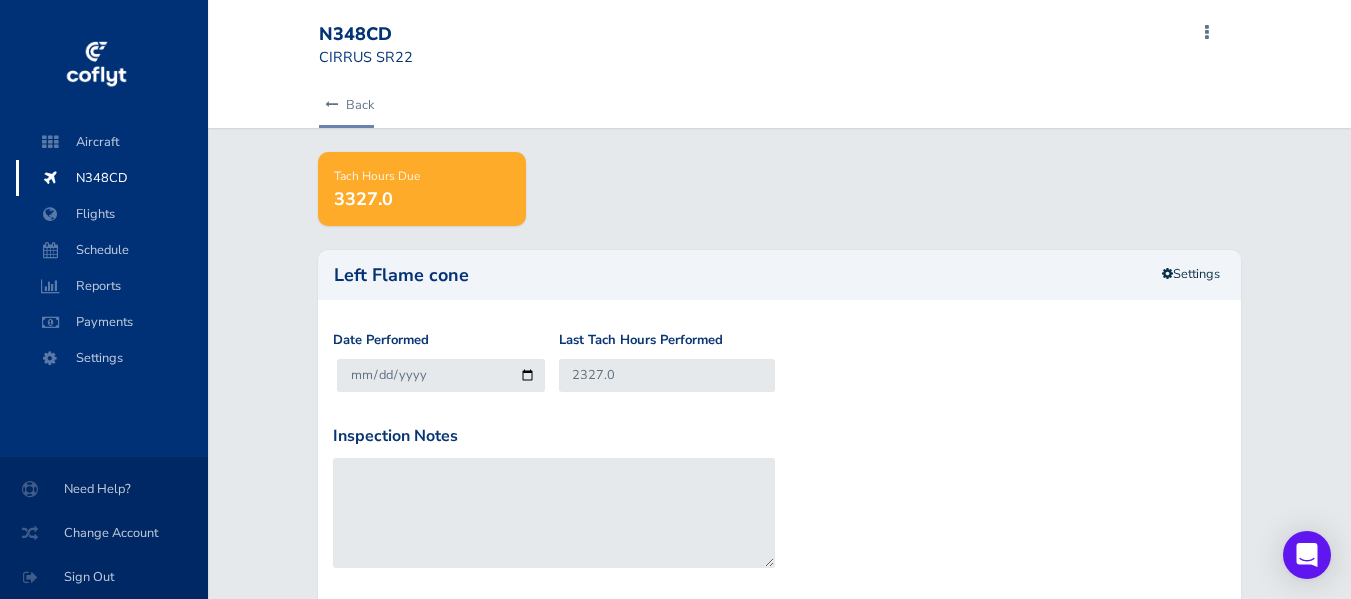 drag, startPoint x: 343, startPoint y: 99, endPoint x: 340, endPoint y: 109, distance: 10.440307 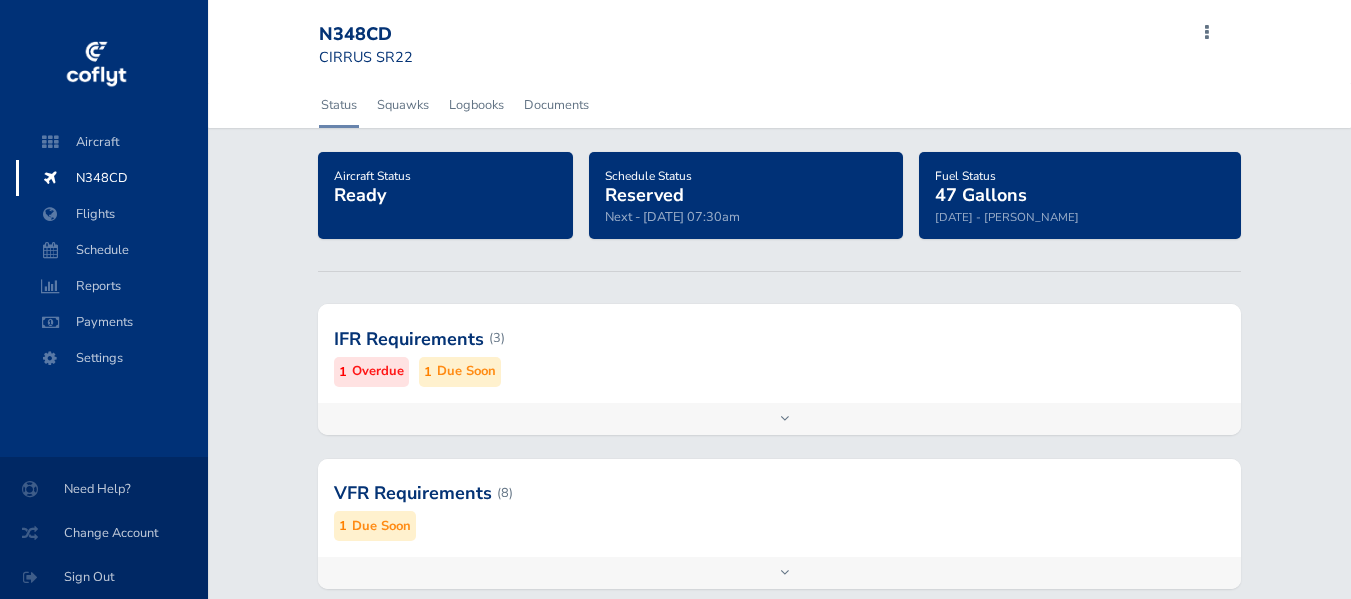 scroll, scrollTop: 0, scrollLeft: 0, axis: both 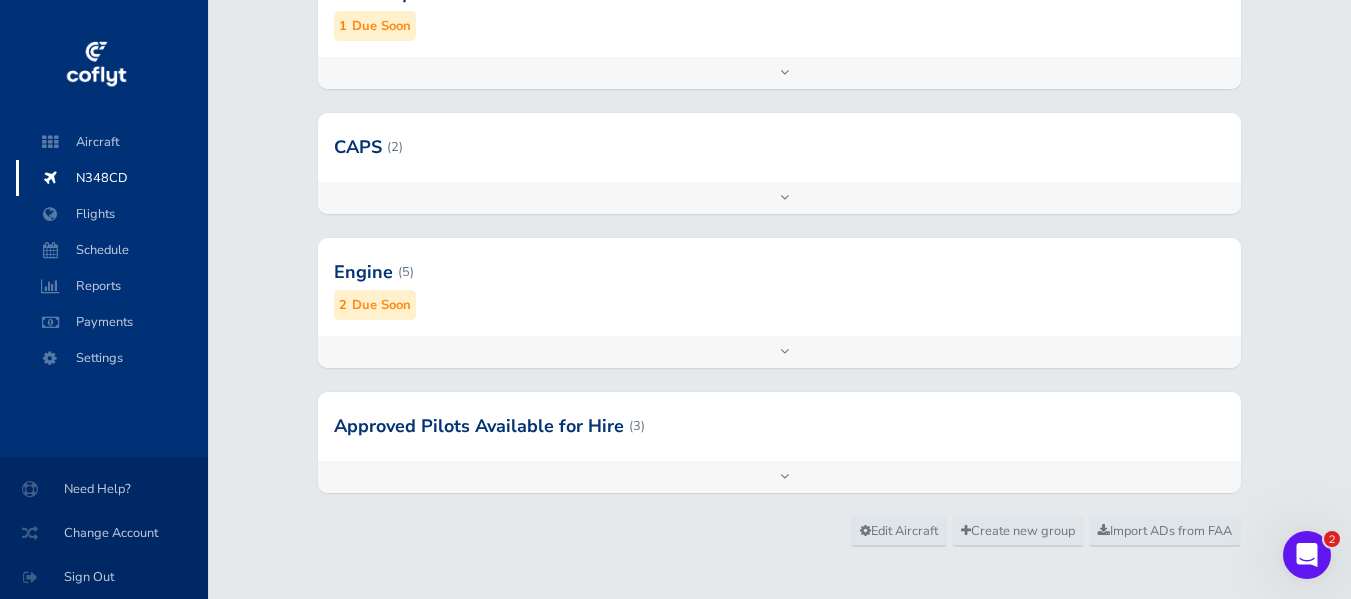 click at bounding box center [779, 272] 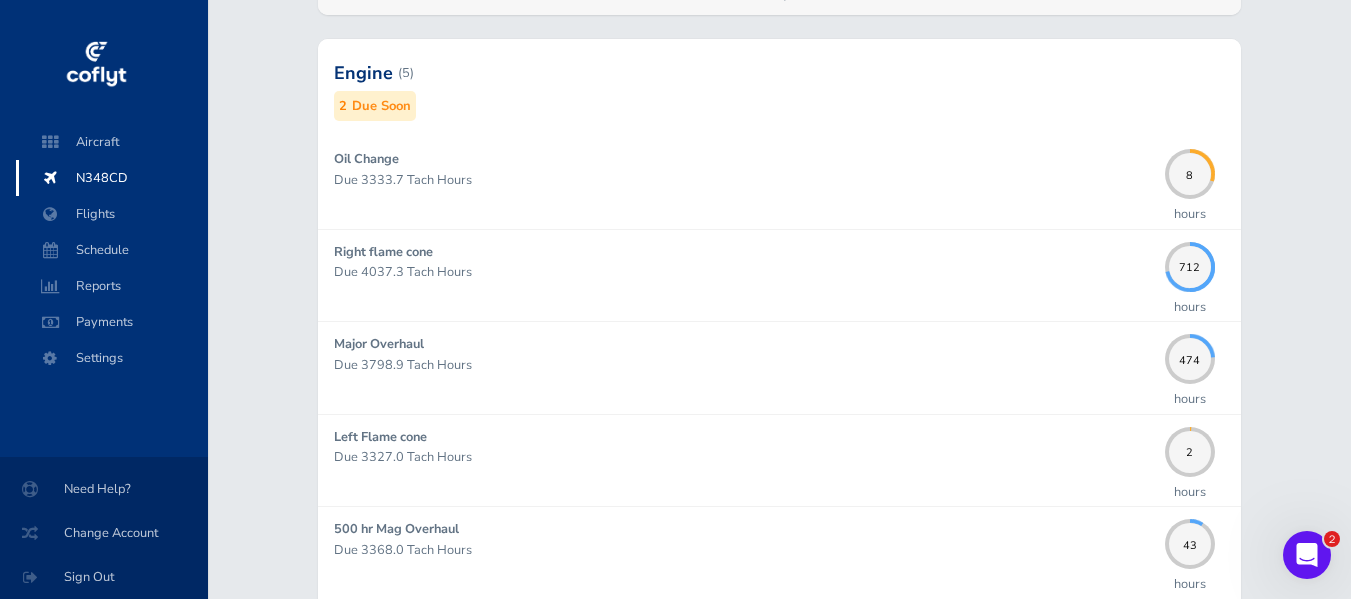 scroll, scrollTop: 700, scrollLeft: 0, axis: vertical 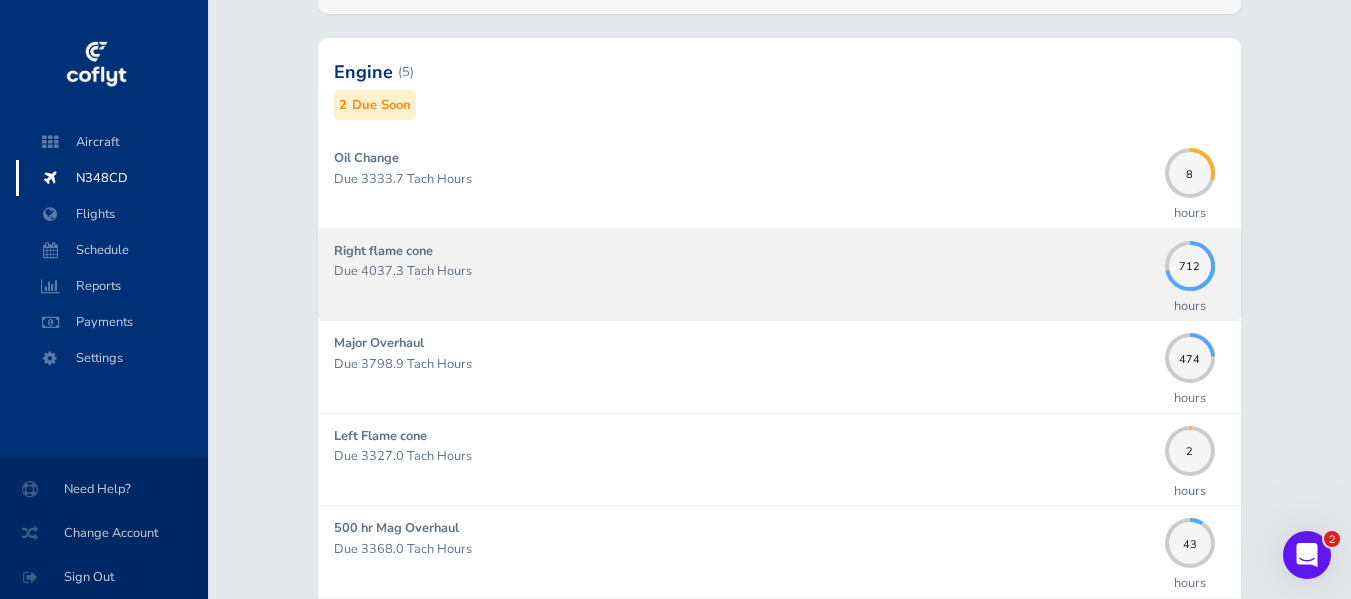 click on "Due 4037.3 Tach Hours" at bounding box center (744, 271) 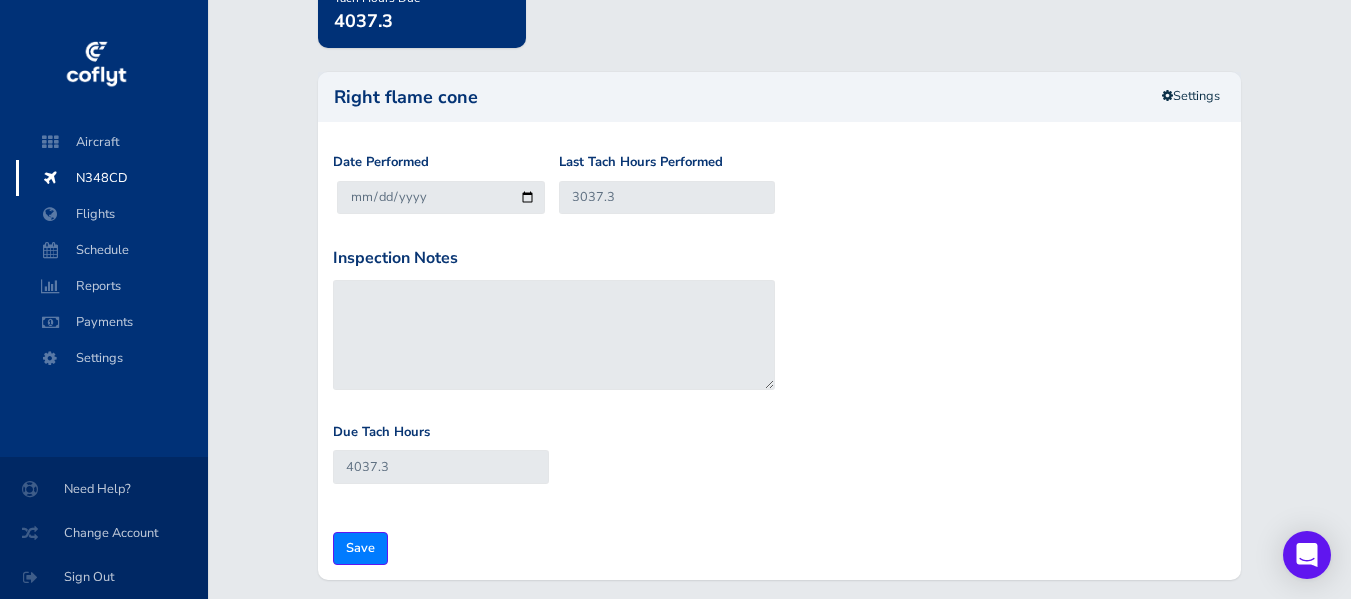 scroll, scrollTop: 0, scrollLeft: 0, axis: both 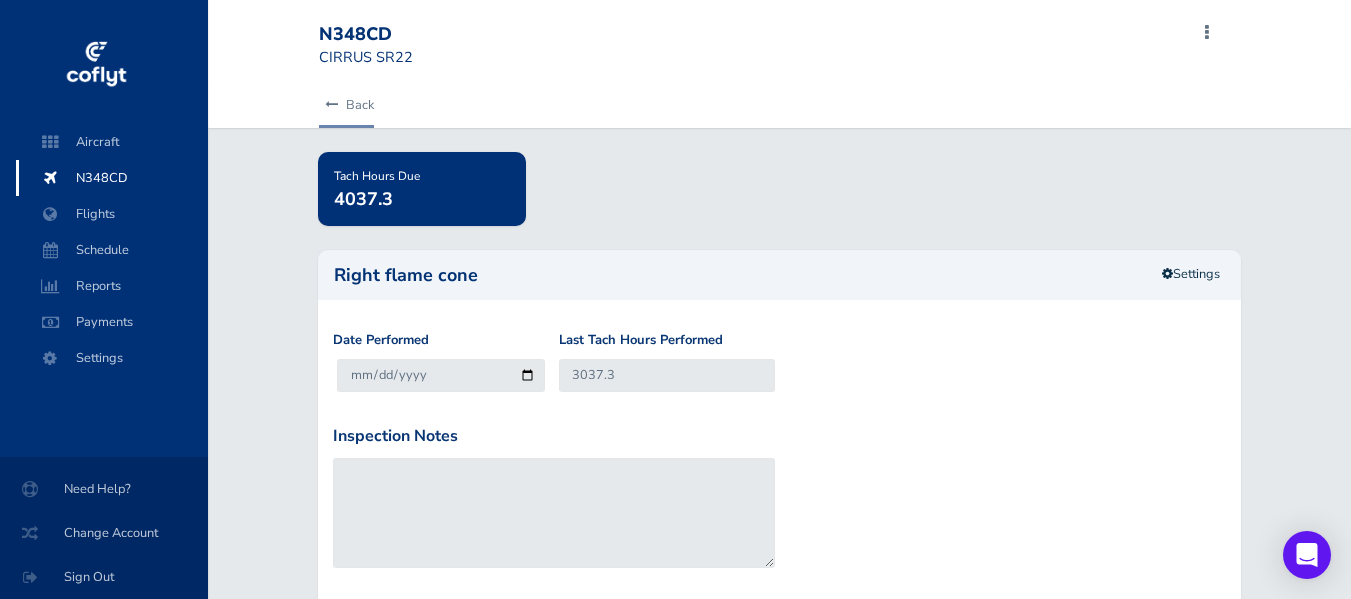 drag, startPoint x: 338, startPoint y: 98, endPoint x: 330, endPoint y: 125, distance: 28.160255 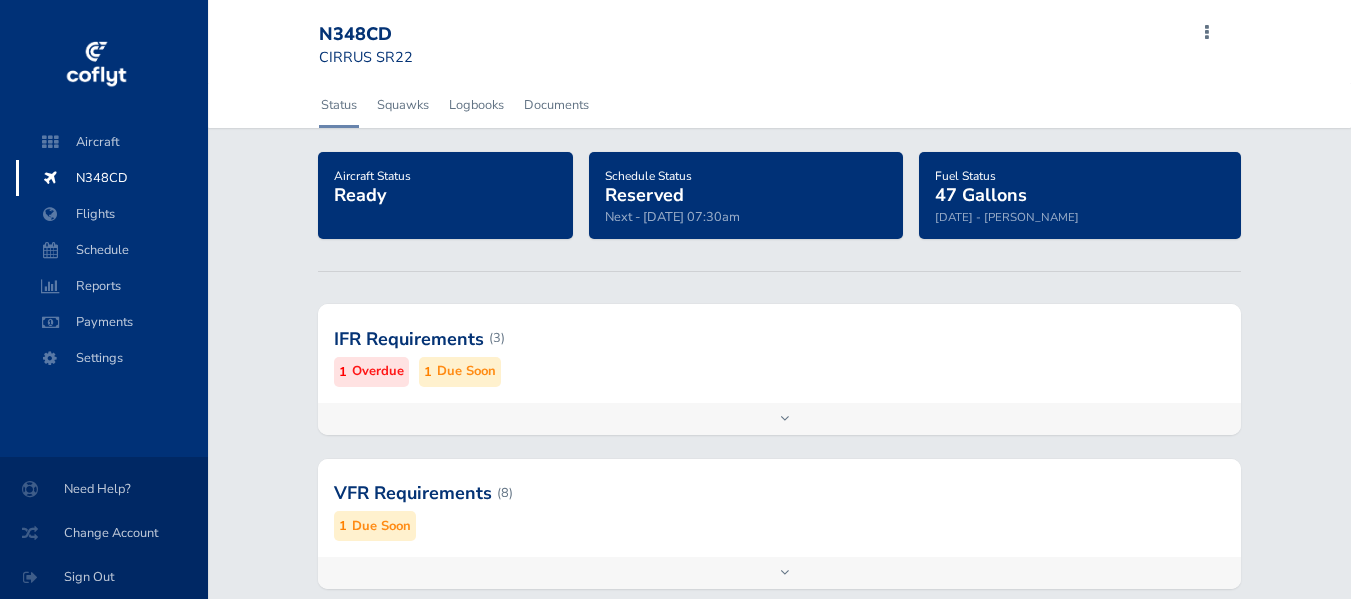 scroll, scrollTop: 0, scrollLeft: 0, axis: both 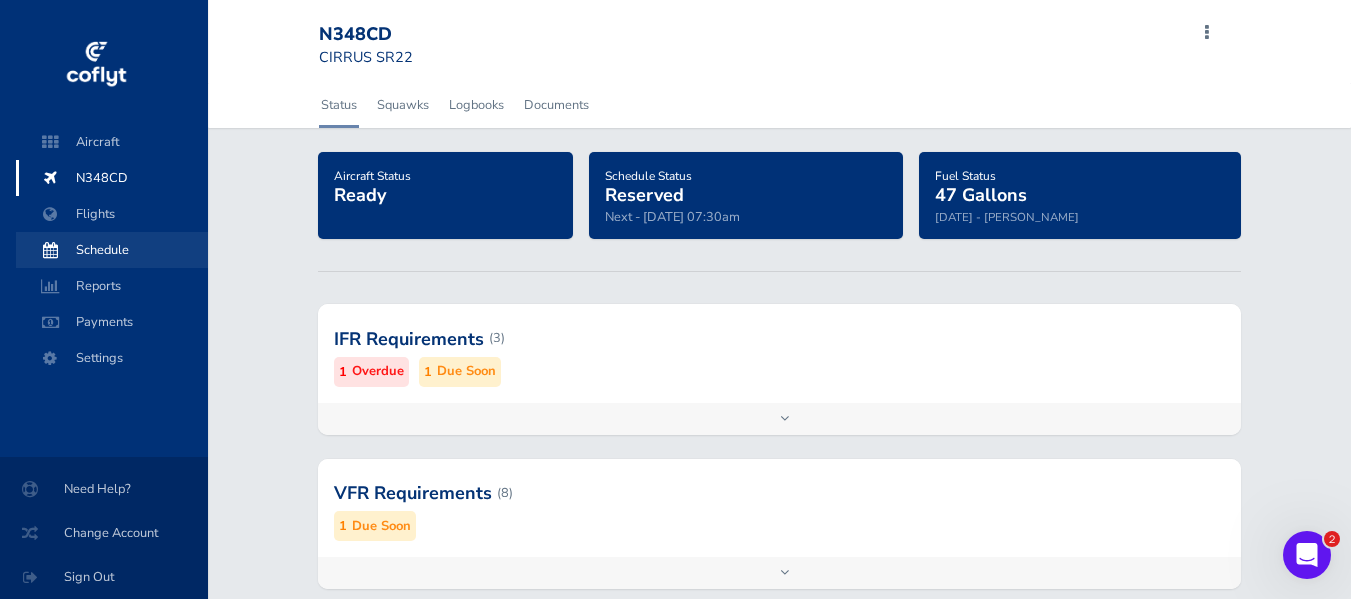 click on "Schedule" at bounding box center [112, 250] 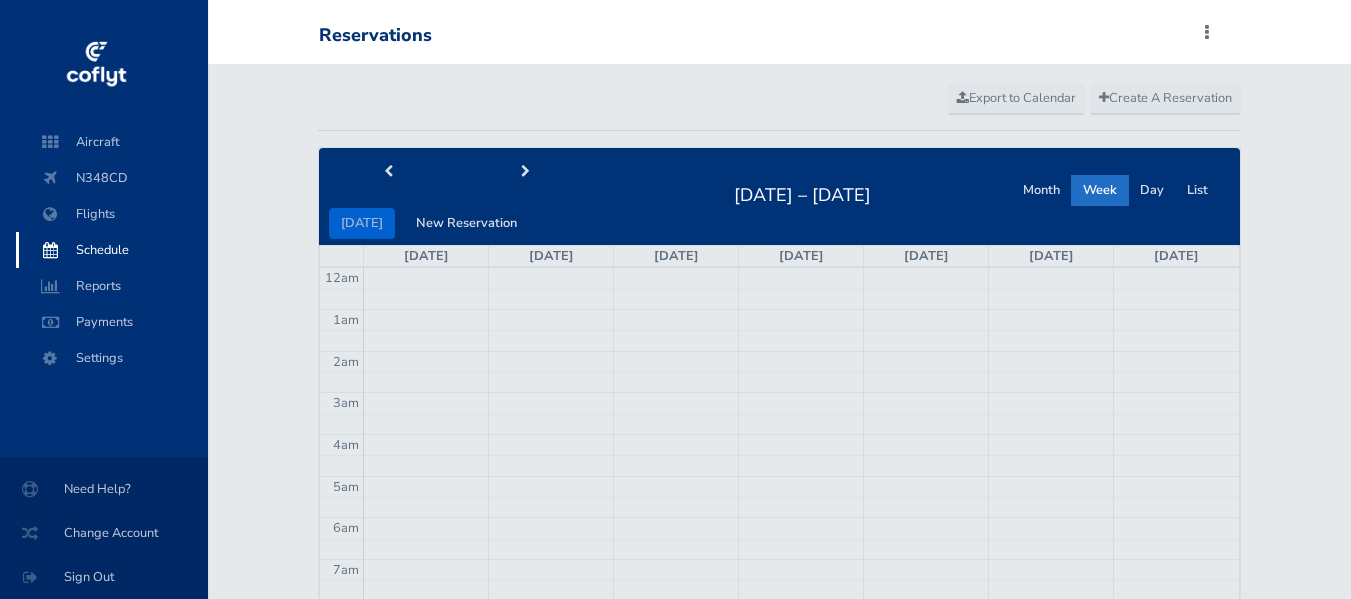 scroll, scrollTop: 0, scrollLeft: 0, axis: both 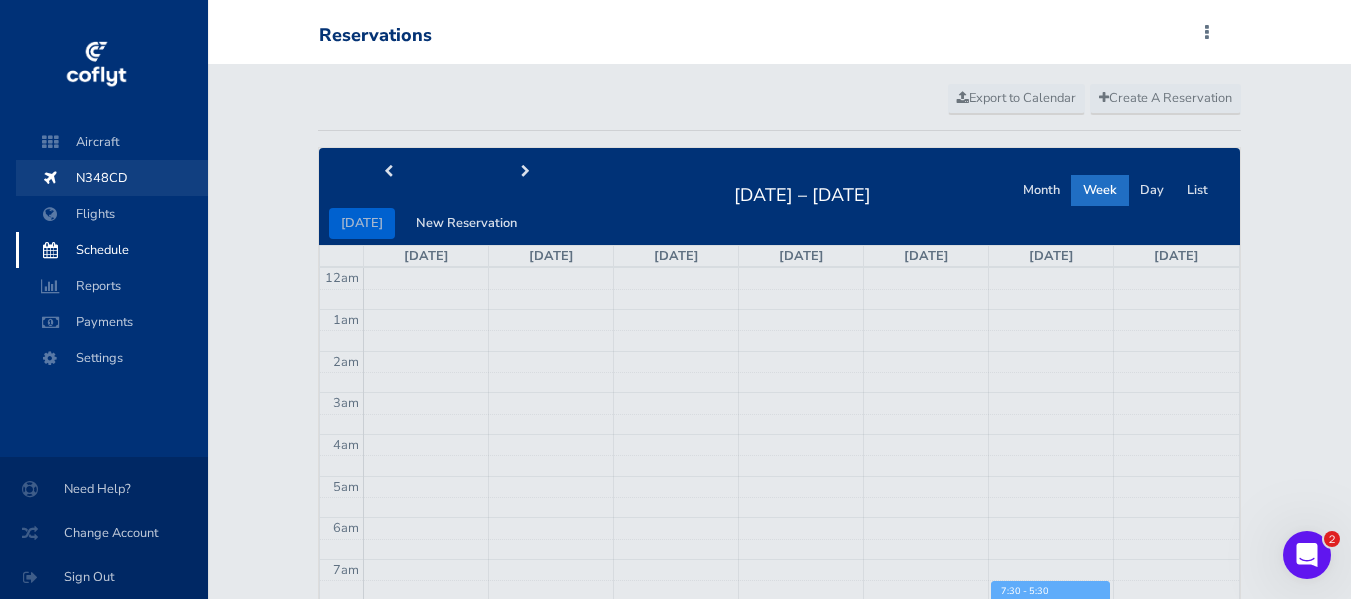 click on "N348CD" at bounding box center (112, 178) 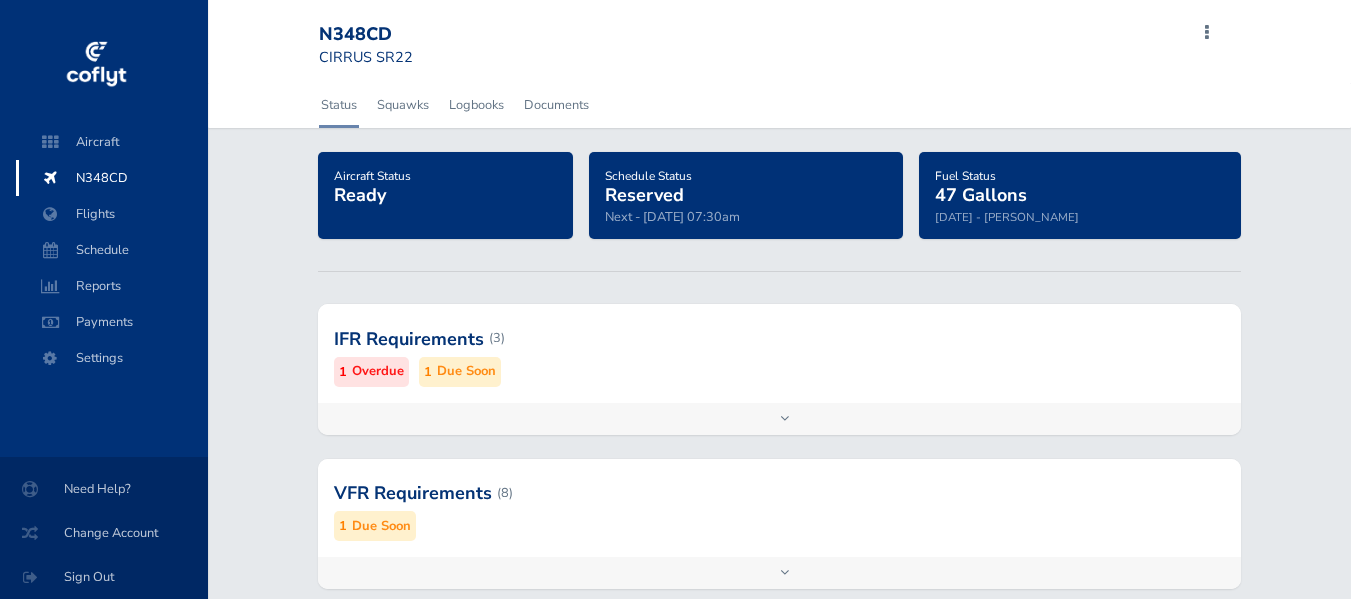 scroll, scrollTop: 0, scrollLeft: 0, axis: both 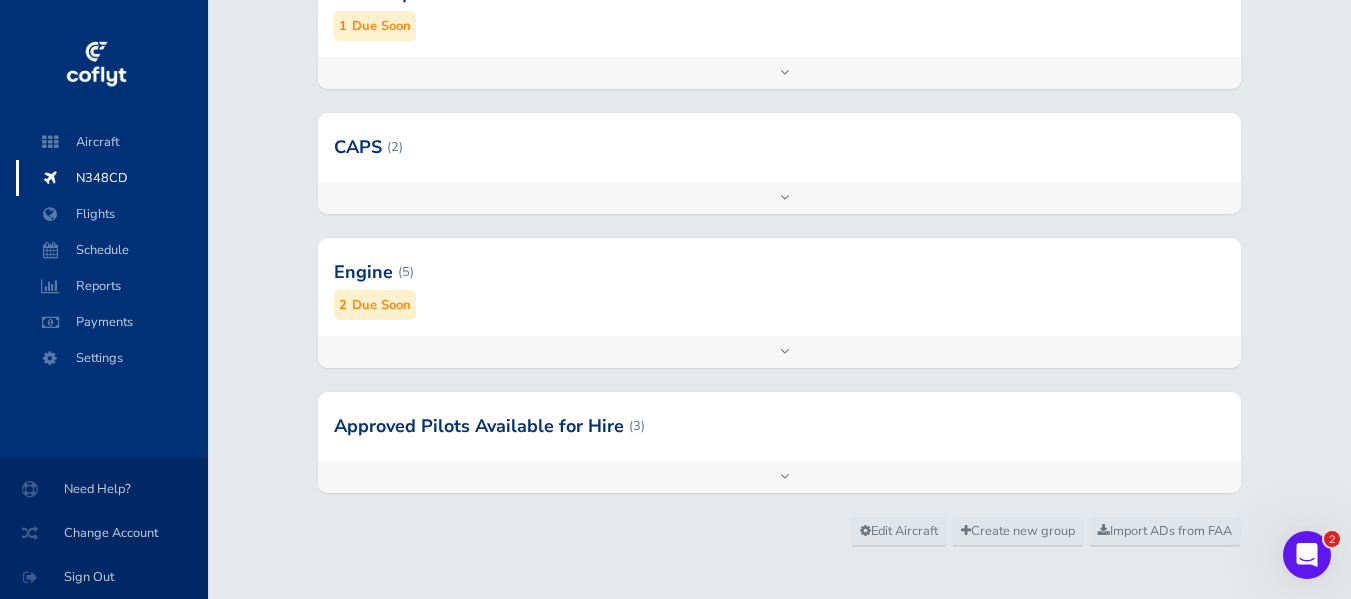 click on "Due Soon" at bounding box center [381, 305] 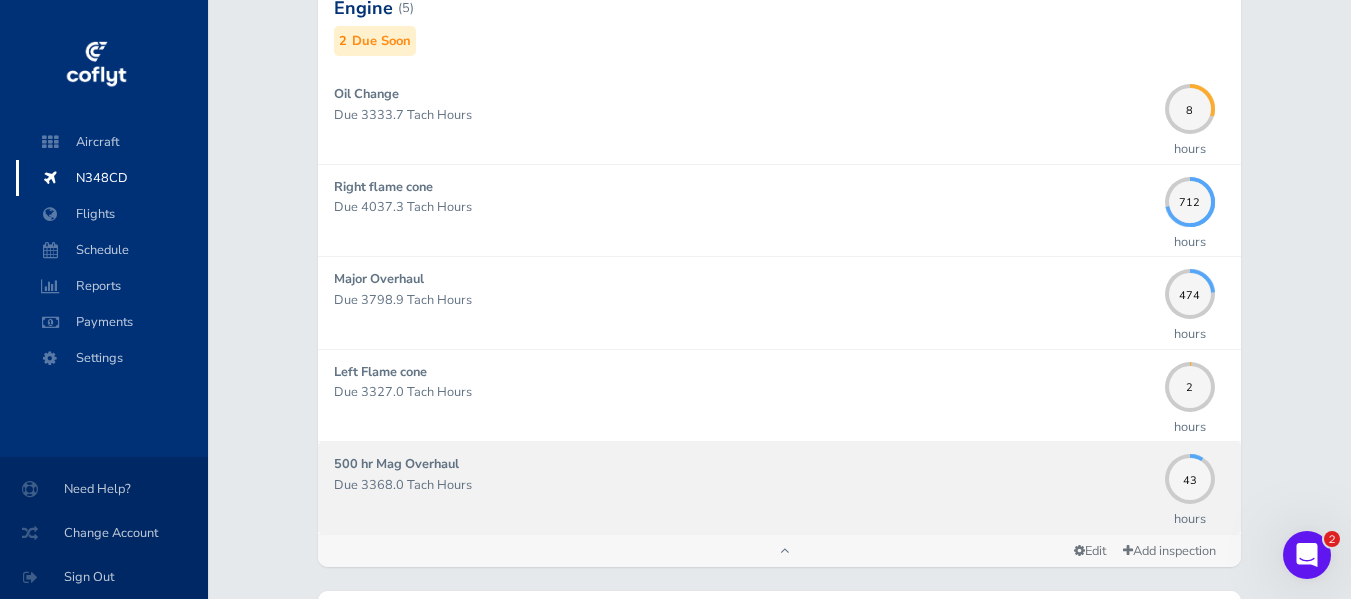 scroll, scrollTop: 780, scrollLeft: 0, axis: vertical 